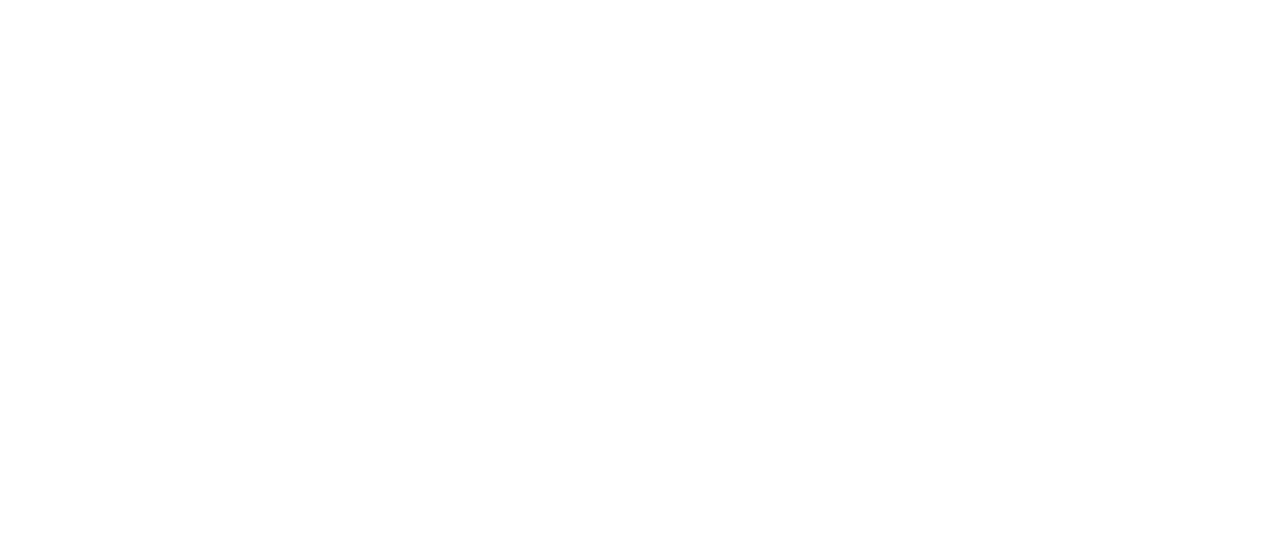 scroll, scrollTop: 0, scrollLeft: 0, axis: both 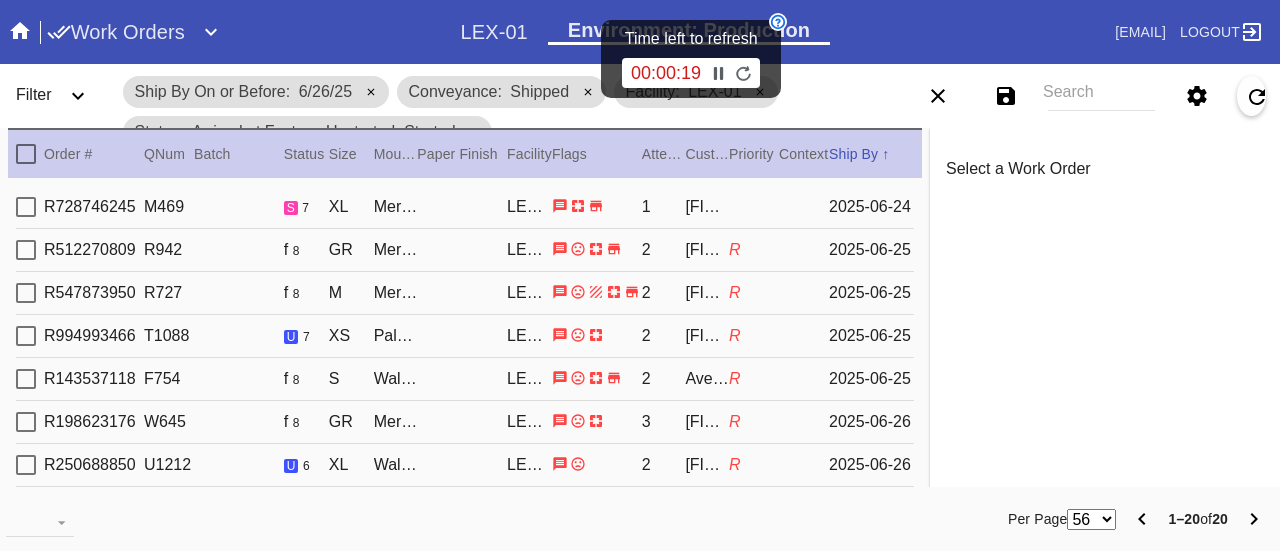 click on "Filter" at bounding box center [34, 94] 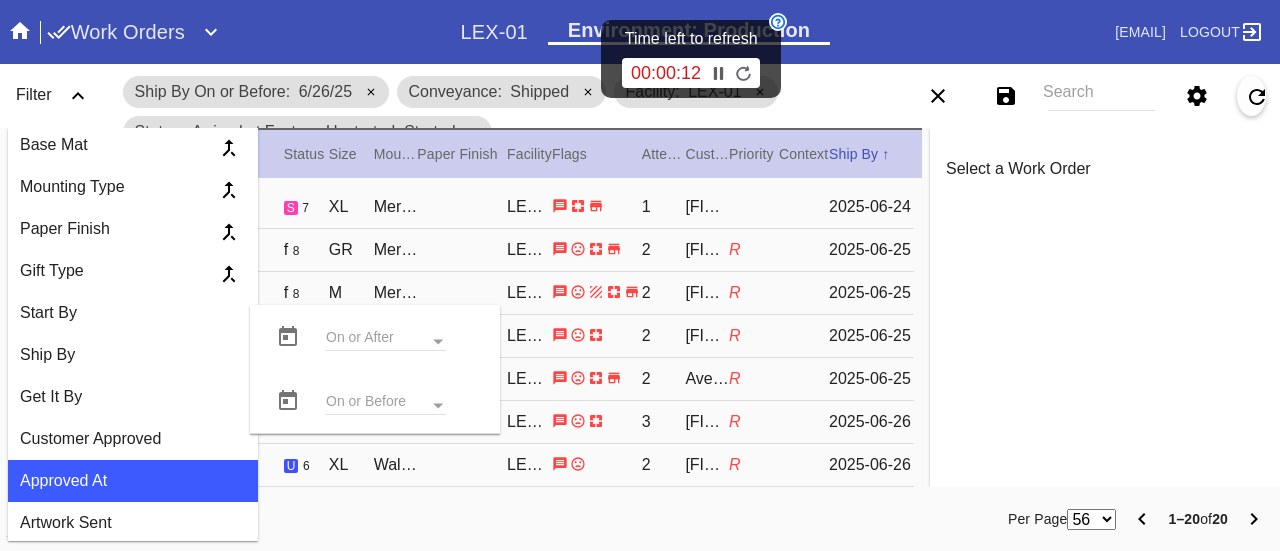 scroll, scrollTop: 1500, scrollLeft: 0, axis: vertical 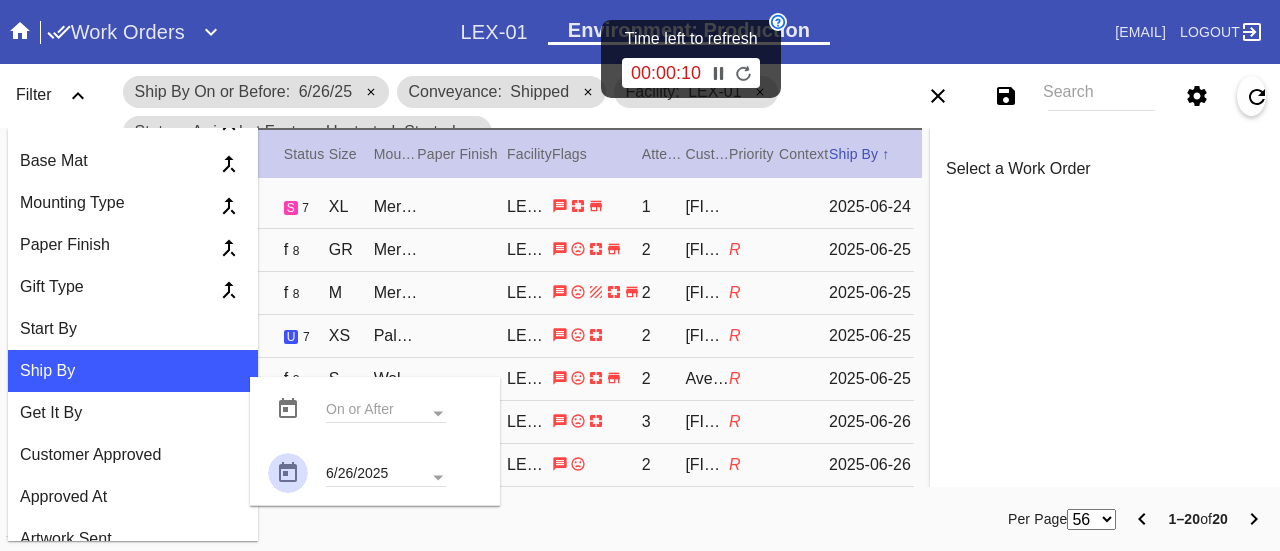 click at bounding box center [288, 473] 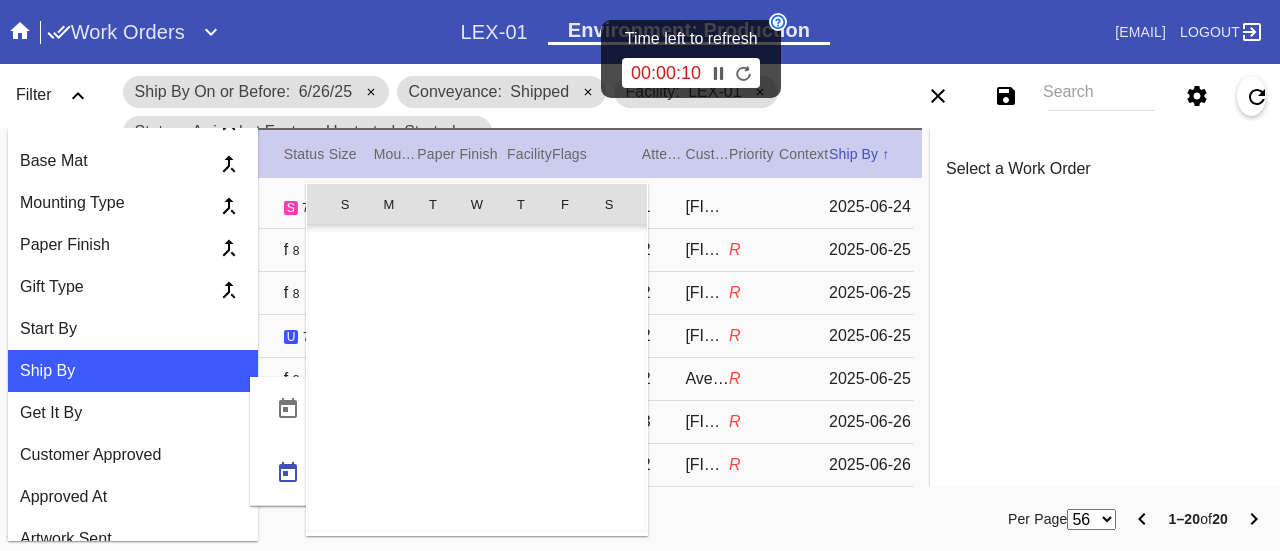 scroll, scrollTop: 462425, scrollLeft: 0, axis: vertical 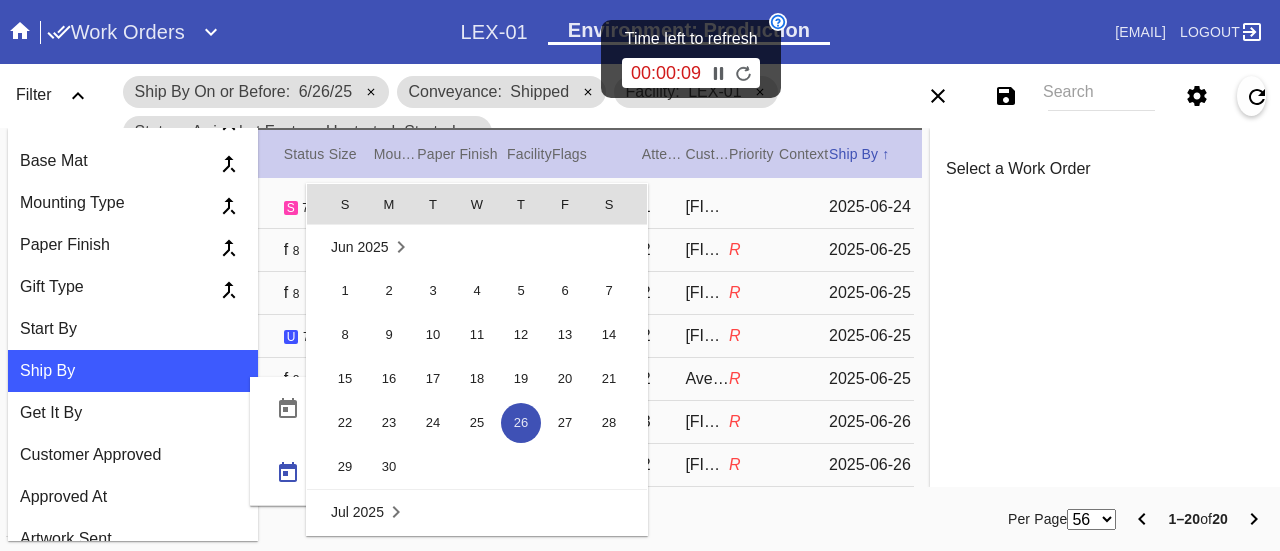 click on "27" at bounding box center [565, 423] 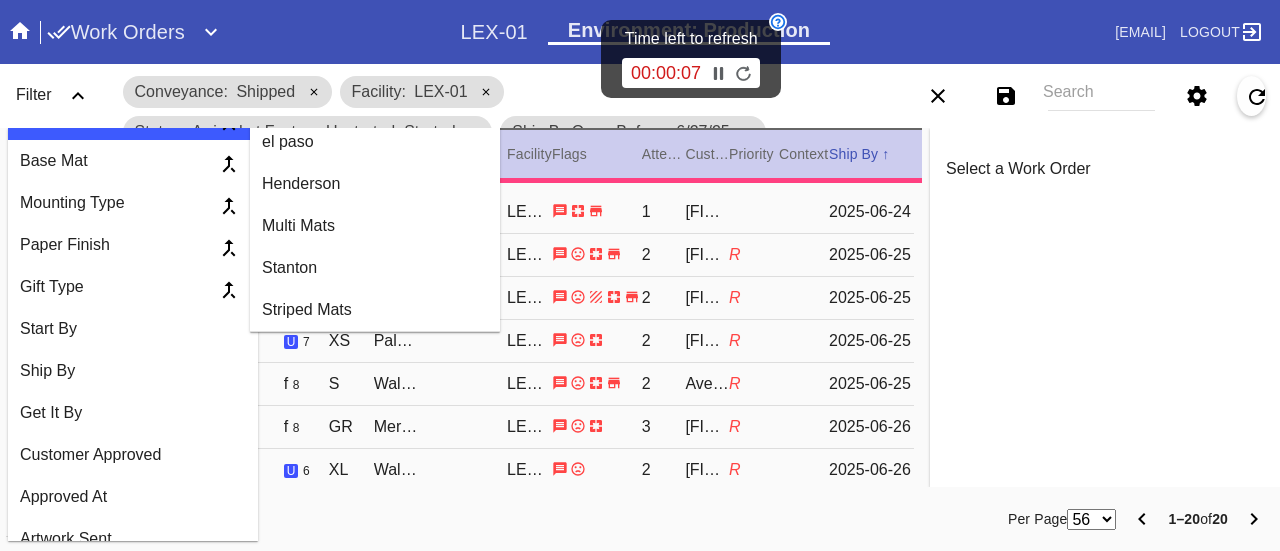 click on "Filter" at bounding box center [60, 96] 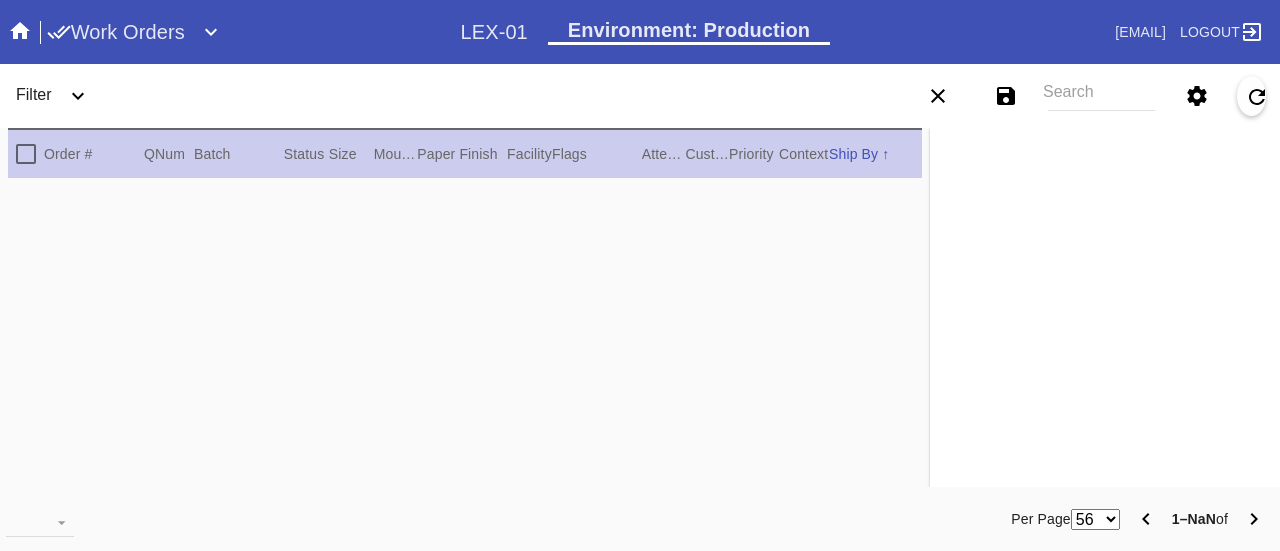 scroll, scrollTop: 0, scrollLeft: 0, axis: both 